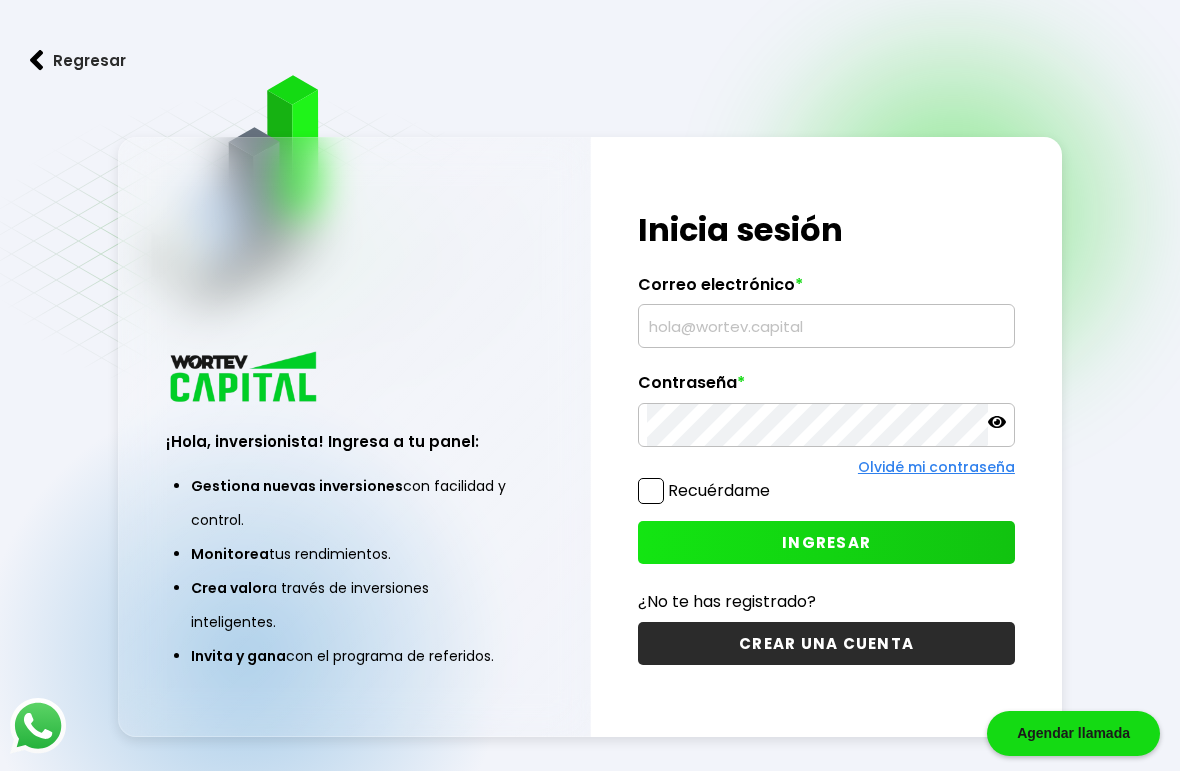 scroll, scrollTop: 0, scrollLeft: 0, axis: both 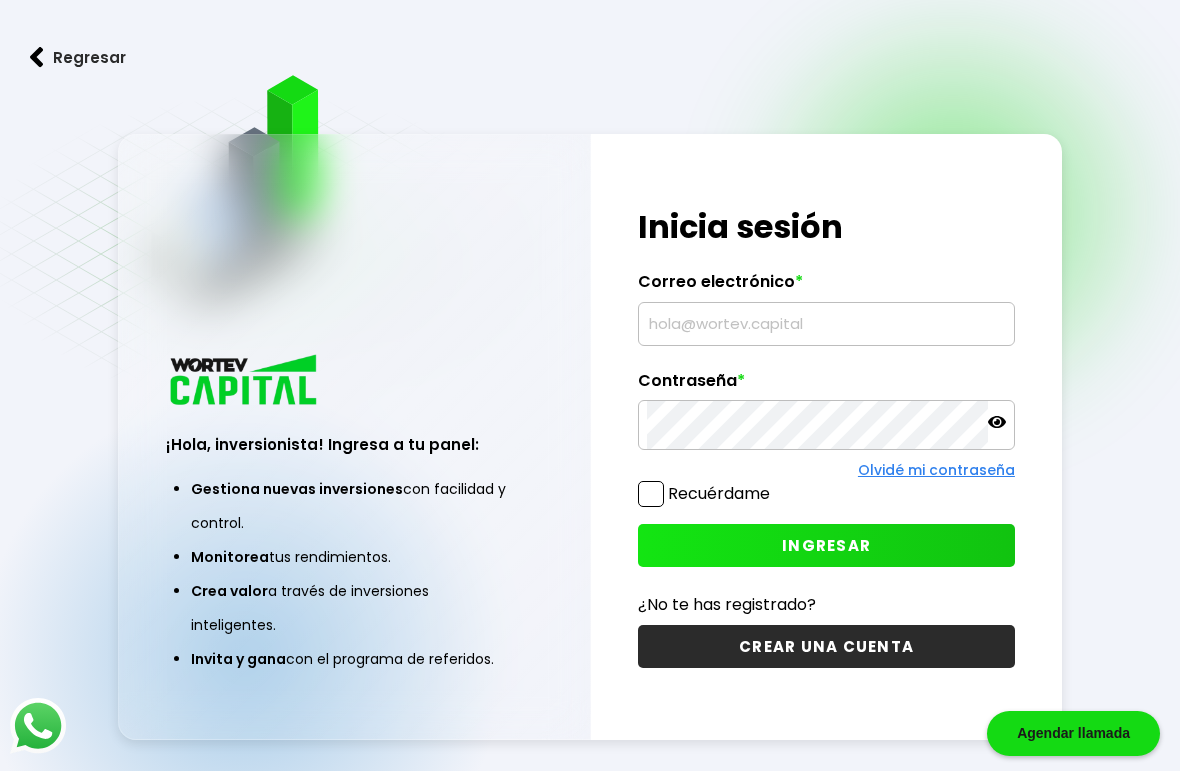 click at bounding box center (826, 324) 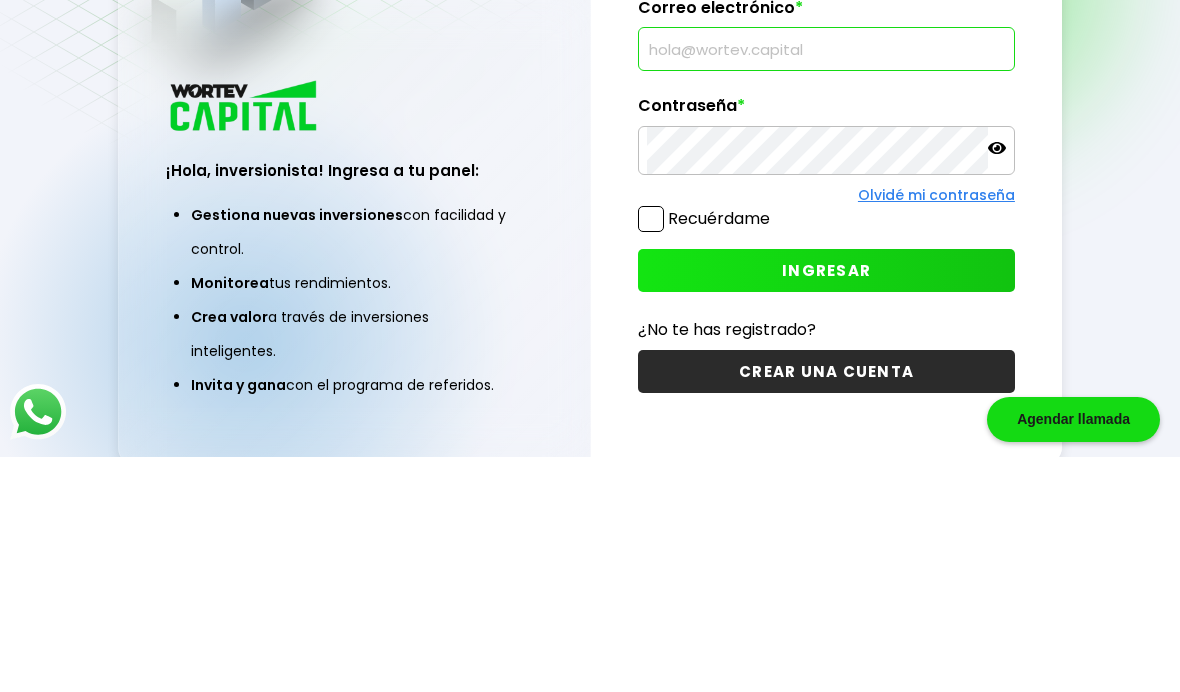 scroll, scrollTop: 182, scrollLeft: 0, axis: vertical 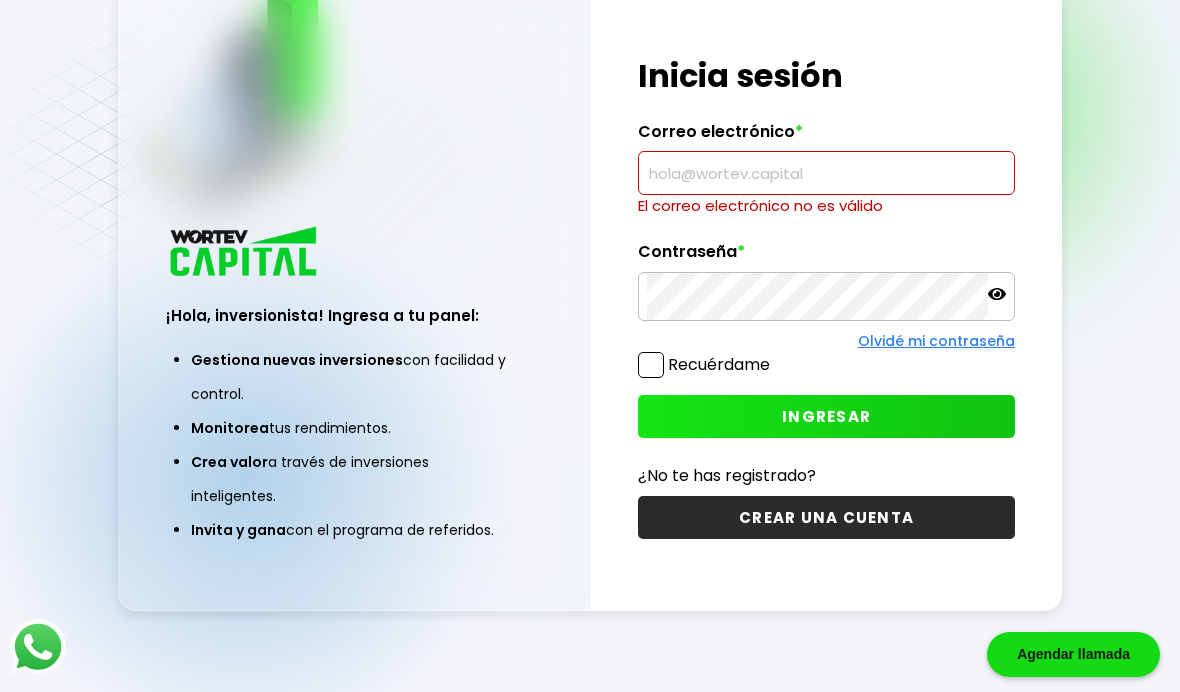 type on "[EMAIL]" 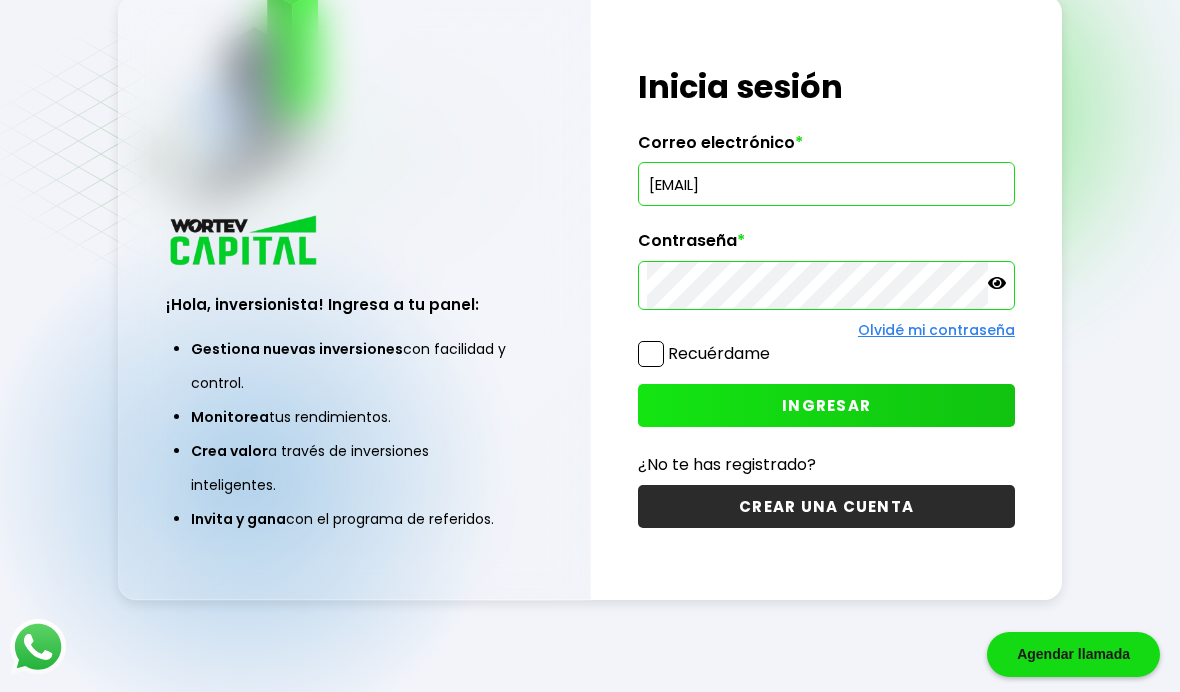 click on "INGRESAR" at bounding box center [826, 405] 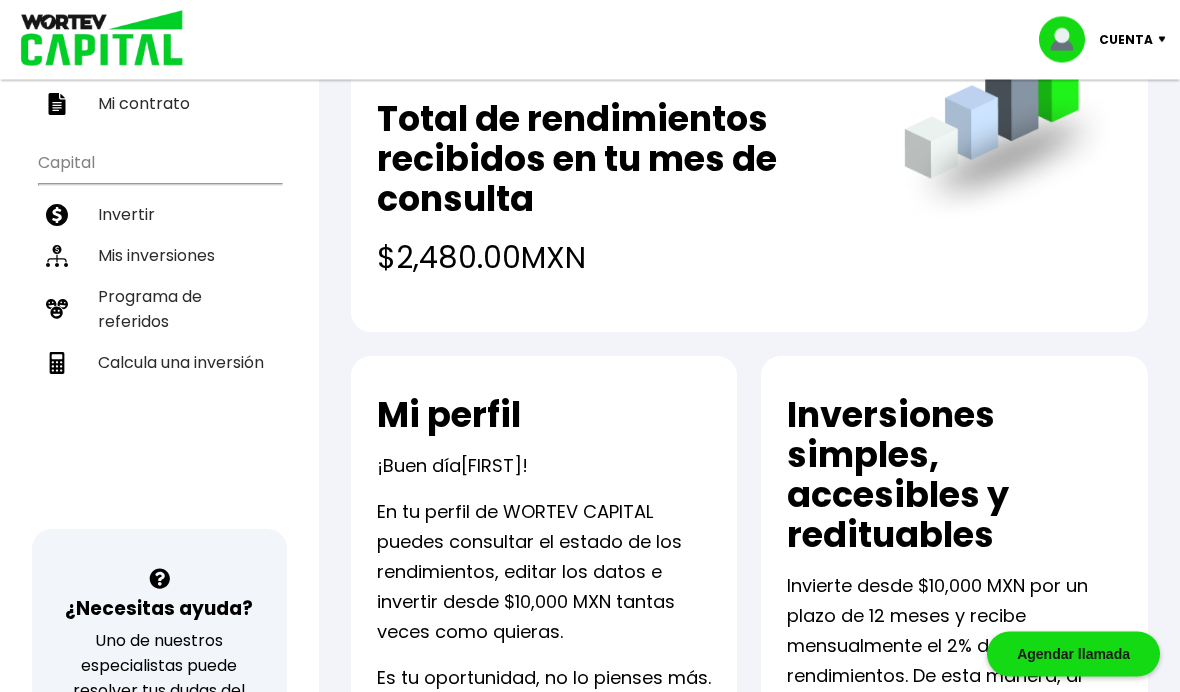 scroll, scrollTop: 216, scrollLeft: 0, axis: vertical 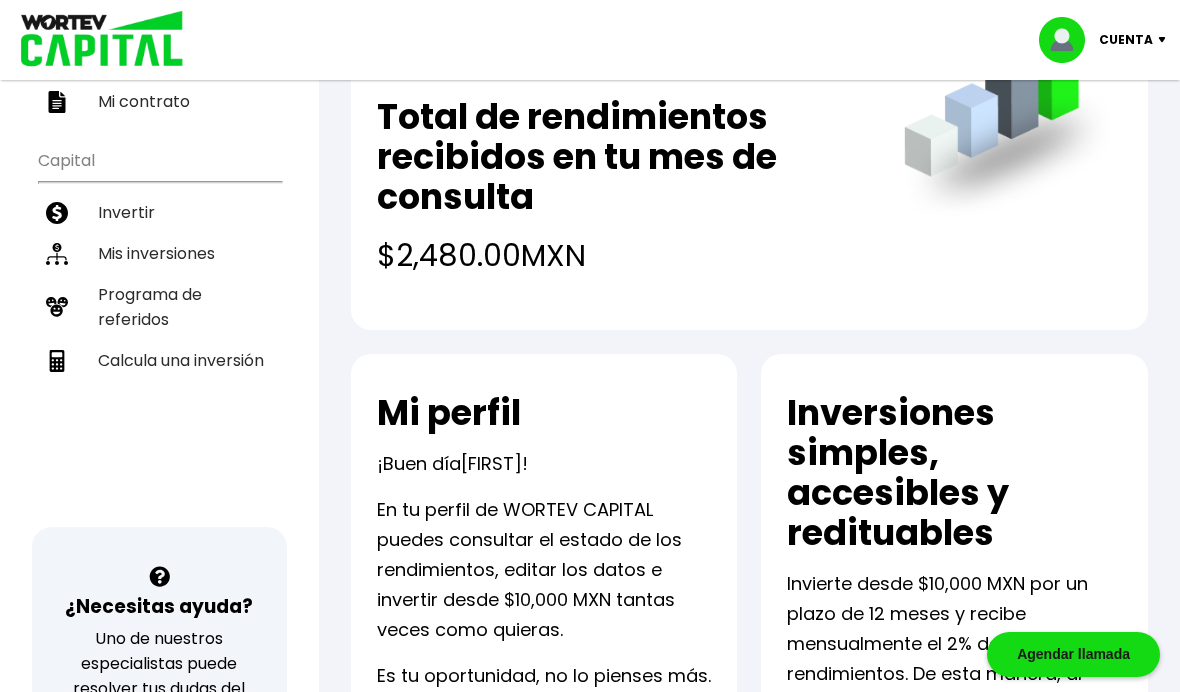 click on "Mis inversiones" at bounding box center (159, 253) 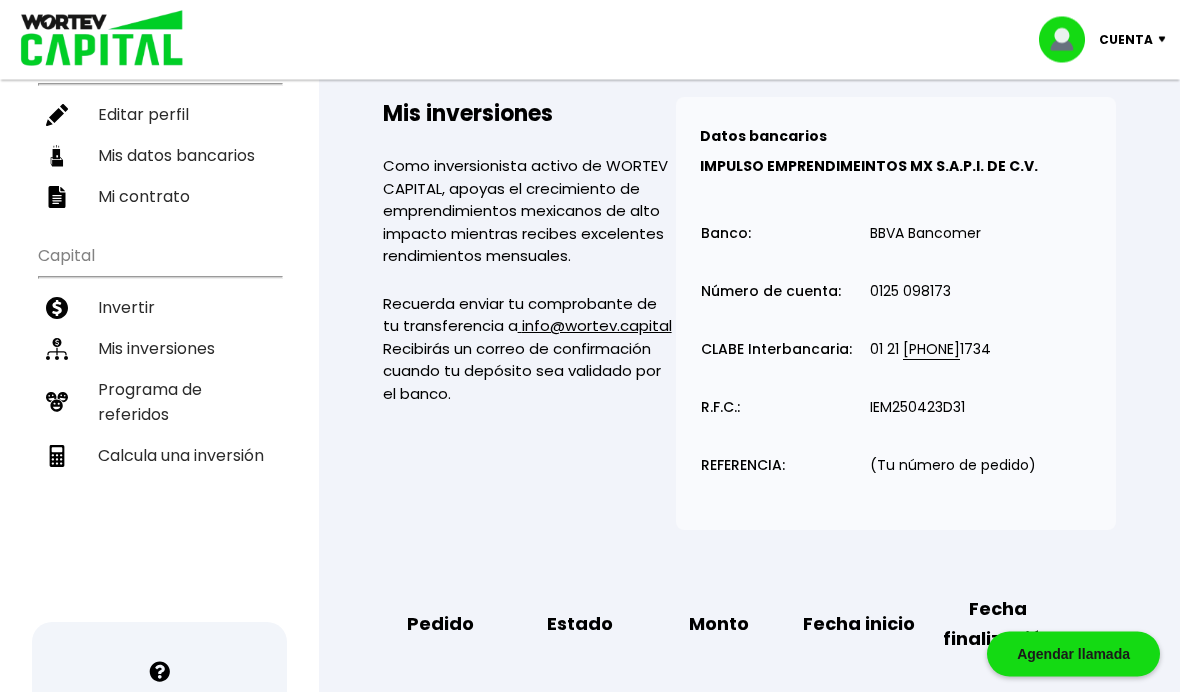 scroll, scrollTop: 0, scrollLeft: 0, axis: both 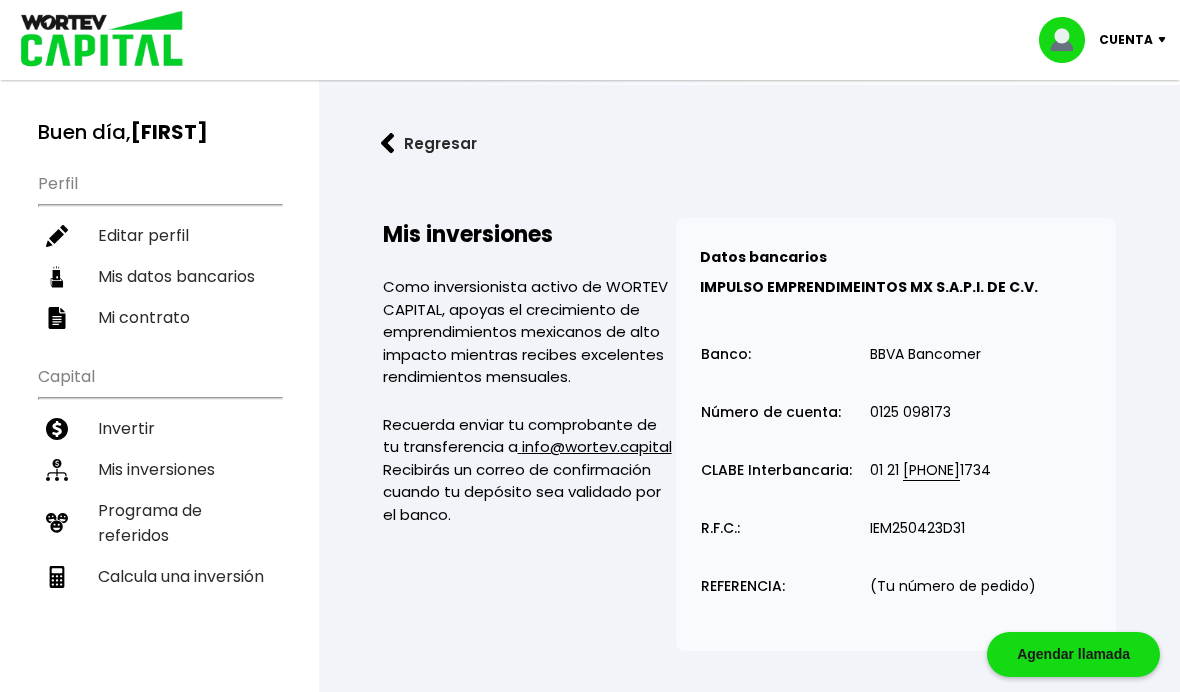 click on "Mis inversiones" at bounding box center (159, 469) 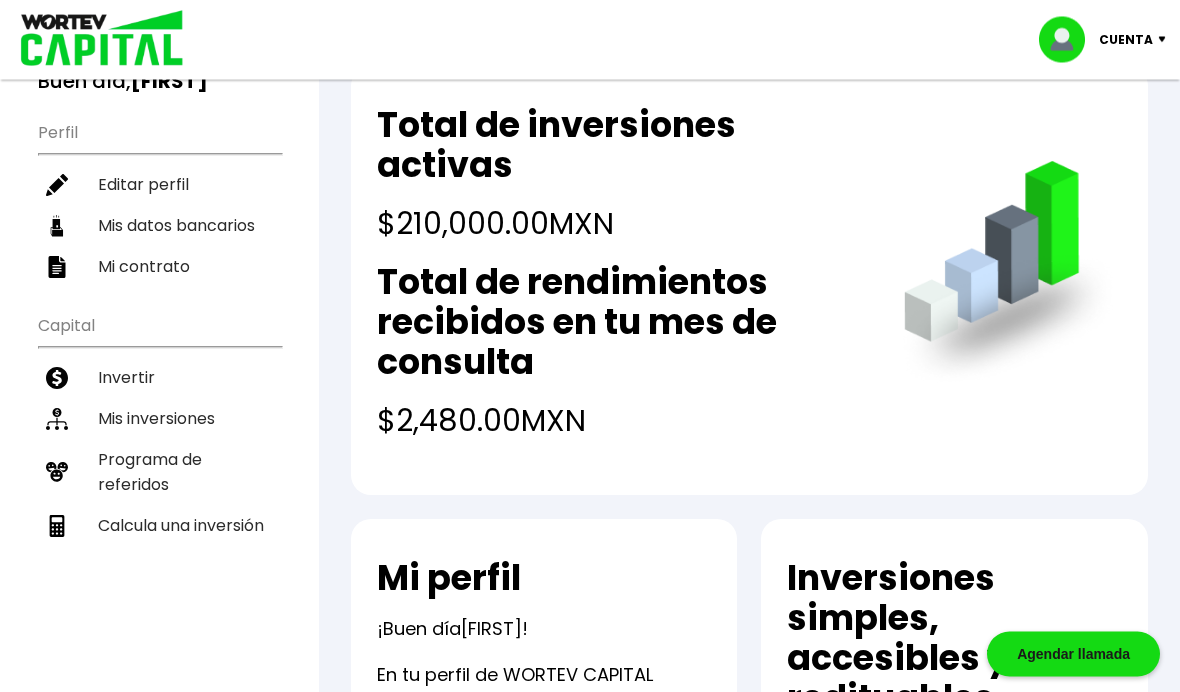 scroll, scrollTop: 48, scrollLeft: 0, axis: vertical 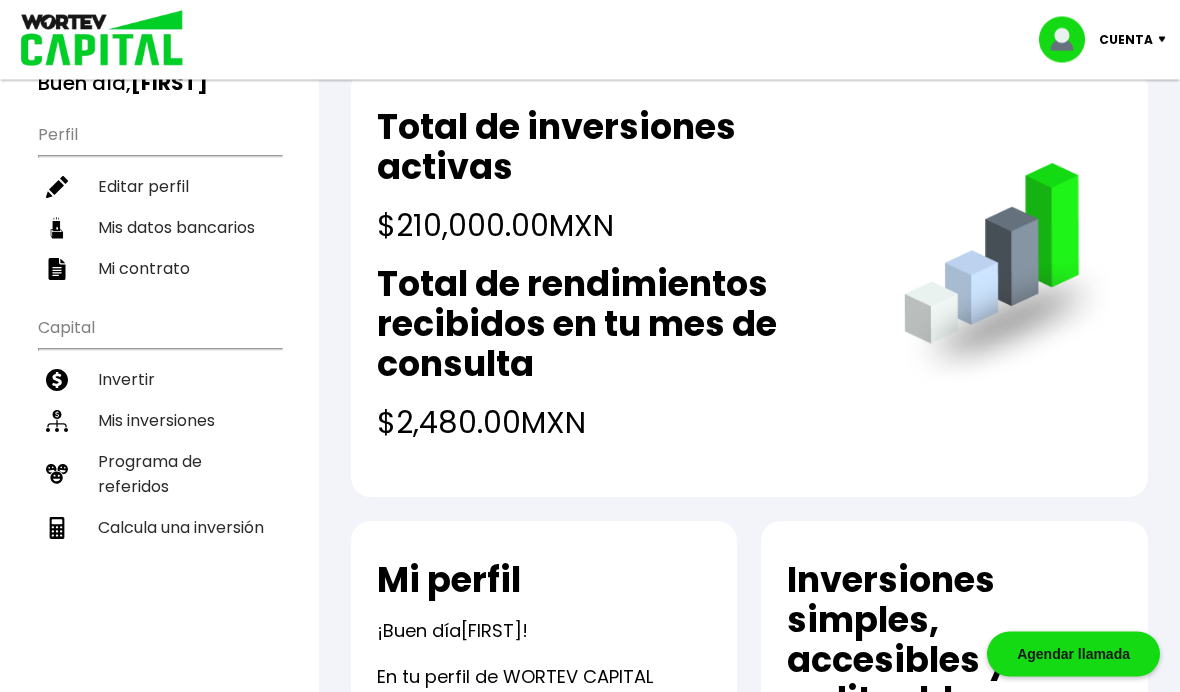 click on "Invertir" at bounding box center [159, 380] 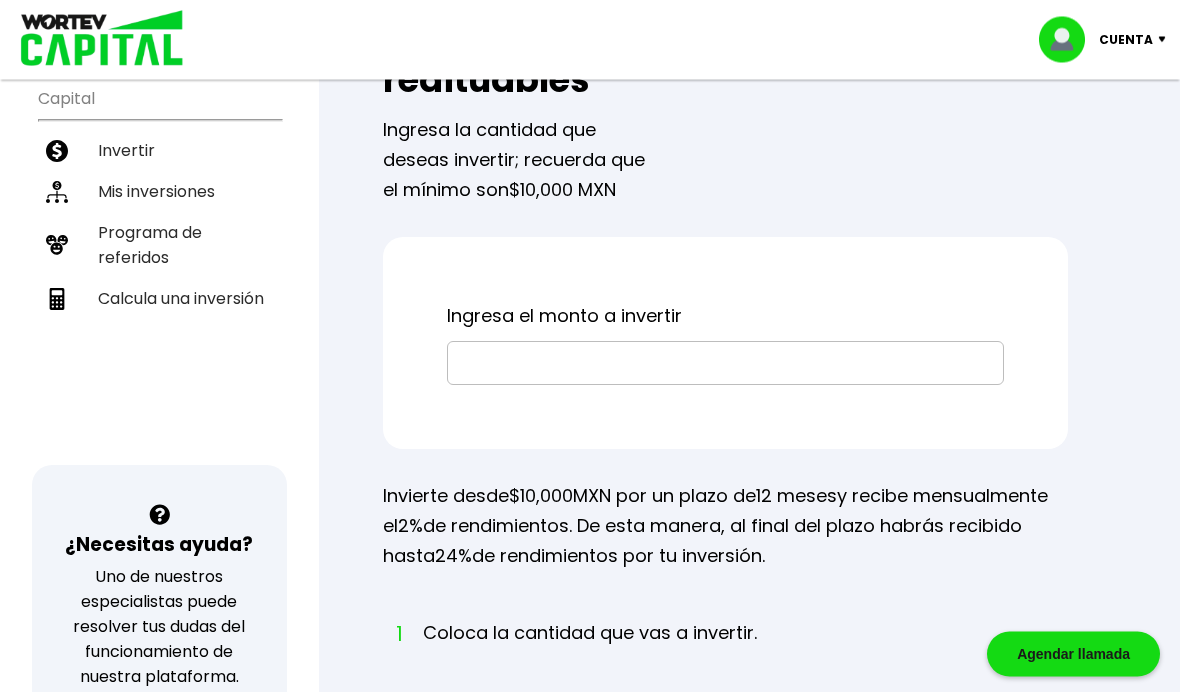 scroll, scrollTop: 328, scrollLeft: 0, axis: vertical 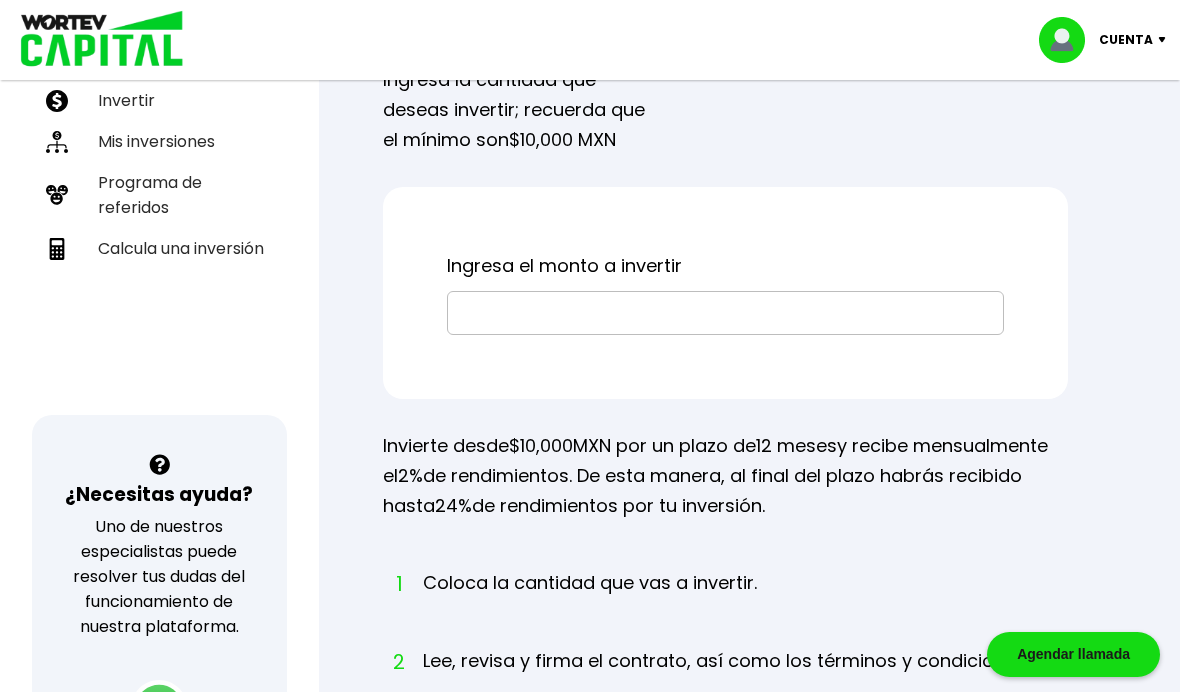 click at bounding box center (725, 313) 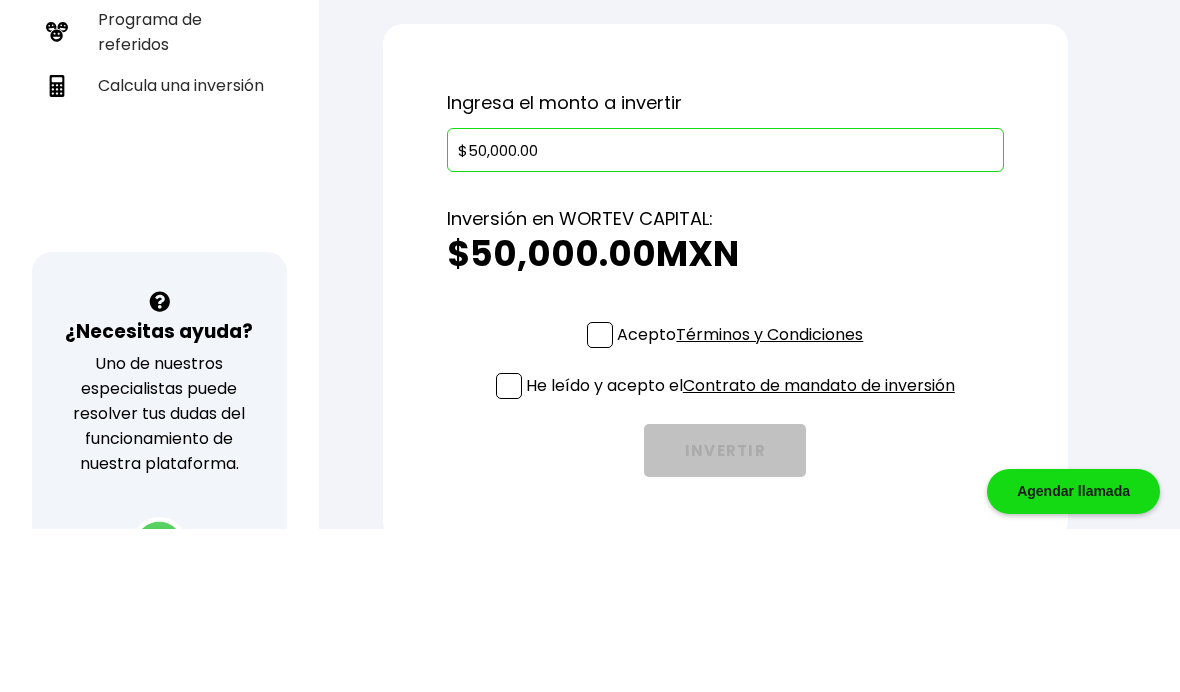 type on "$50,000.00" 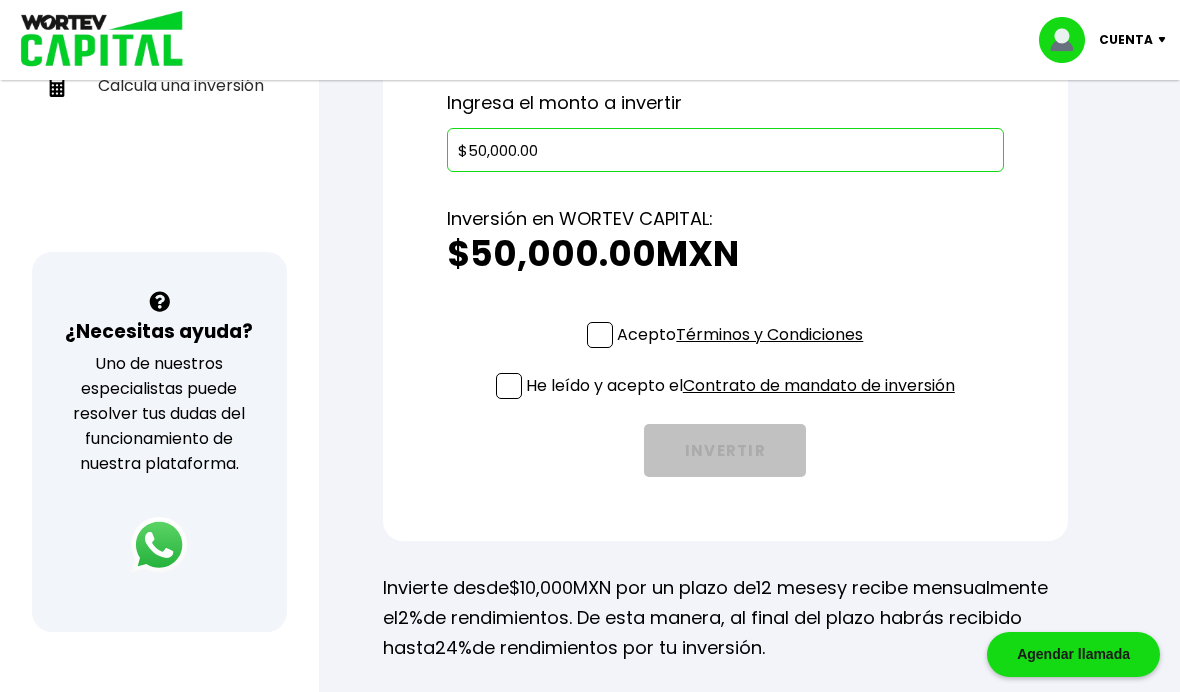 click at bounding box center (600, 335) 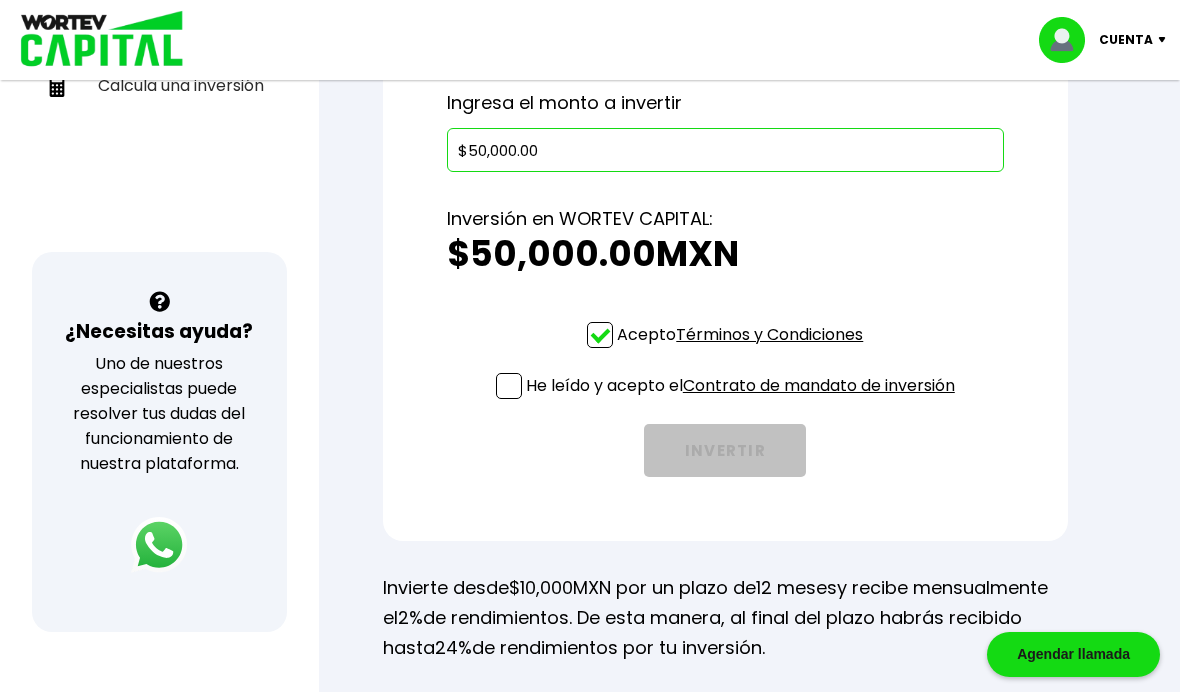 click at bounding box center (509, 386) 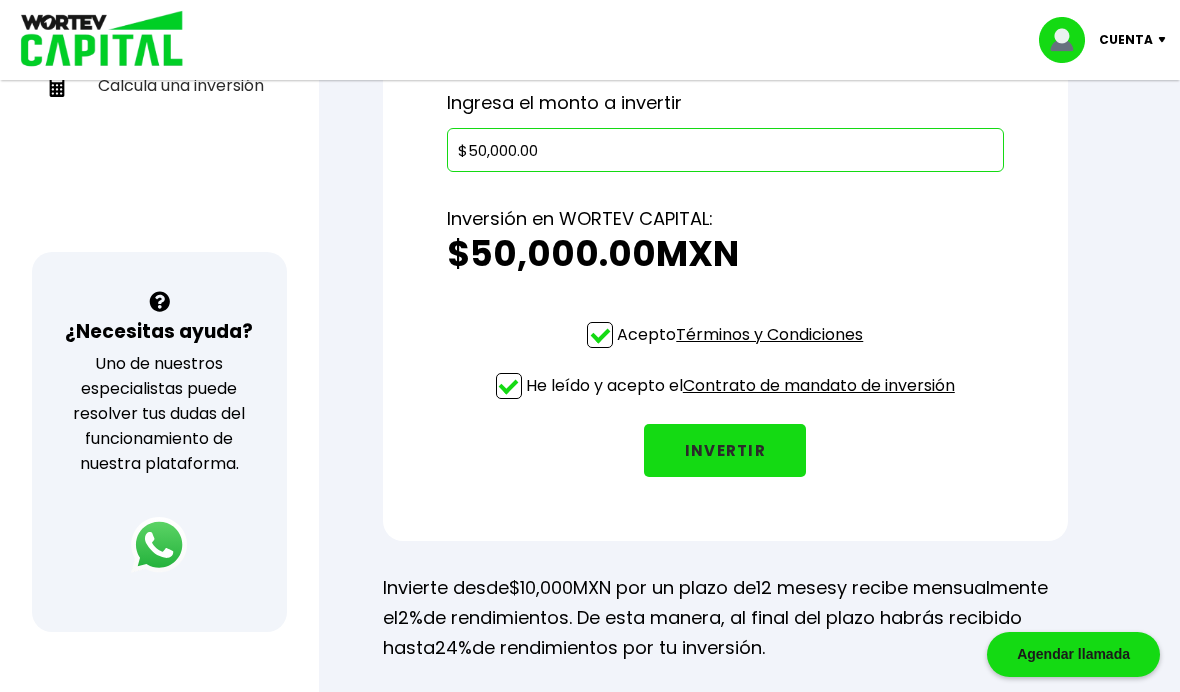 click on "INVERTIR" at bounding box center [725, 450] 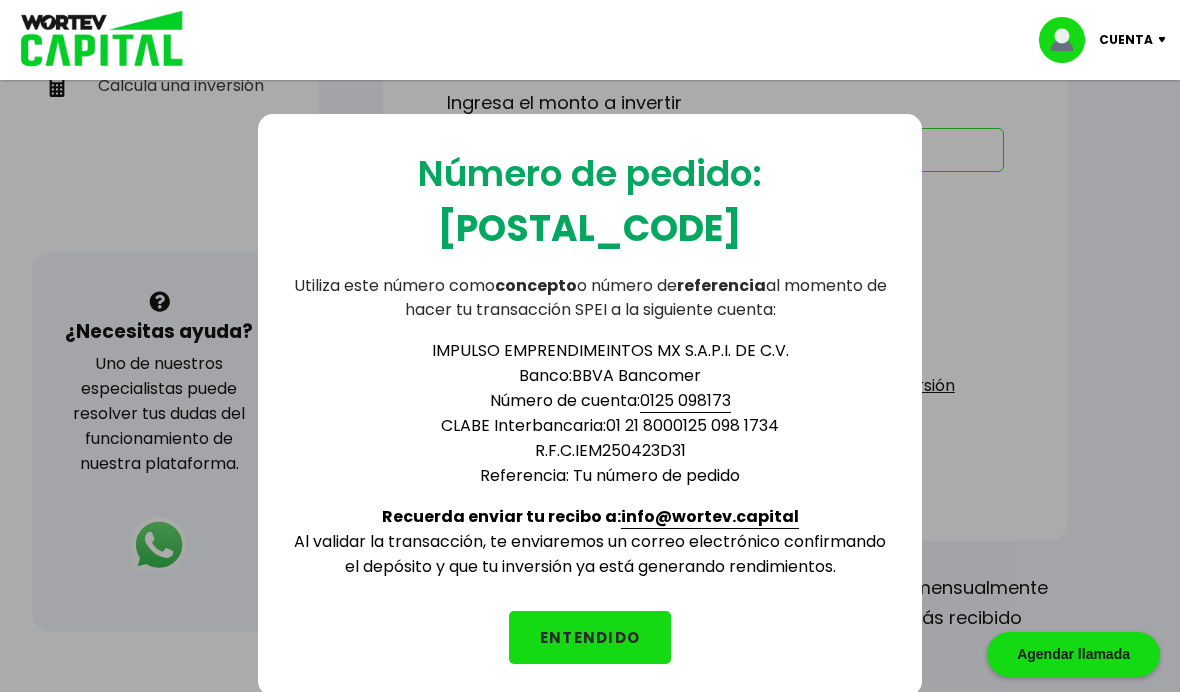 click on "ENTENDIDO" at bounding box center [590, 637] 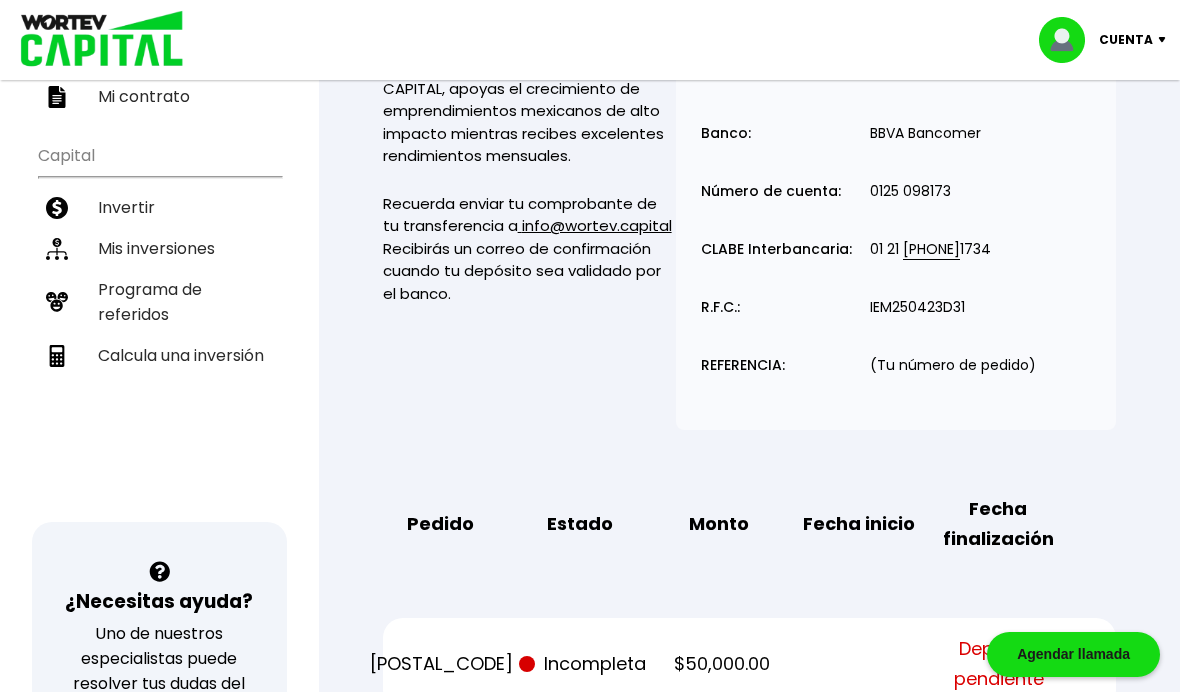 scroll, scrollTop: 0, scrollLeft: 0, axis: both 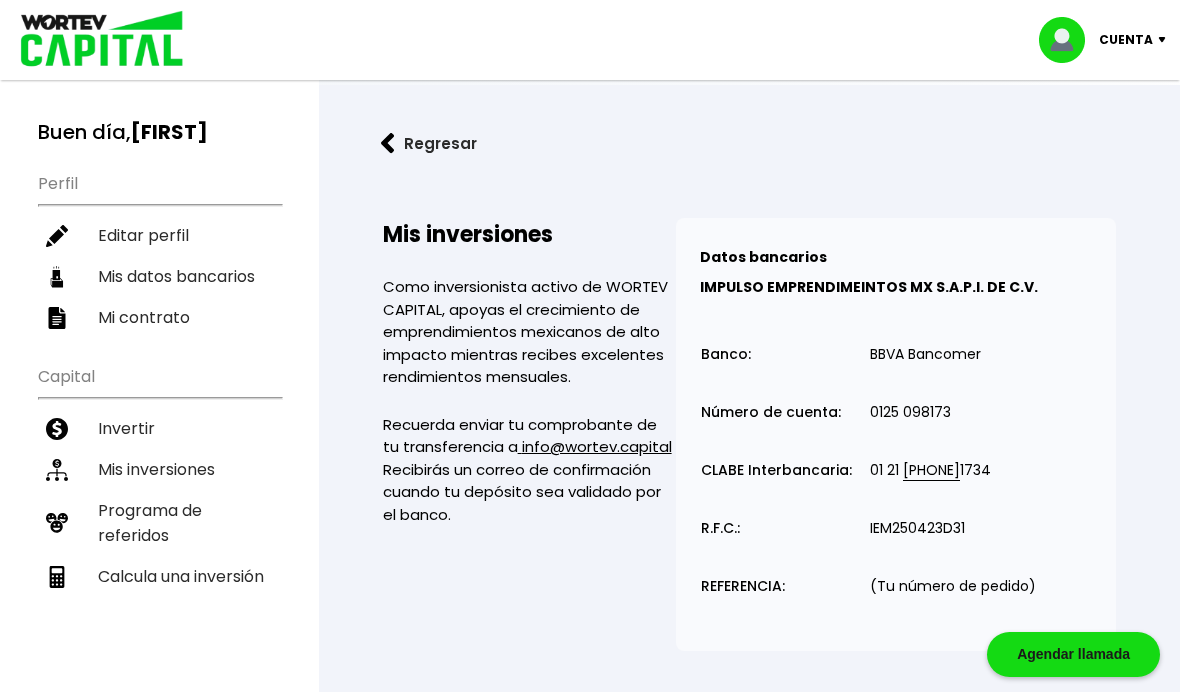 click on "Cuenta" at bounding box center [1126, 40] 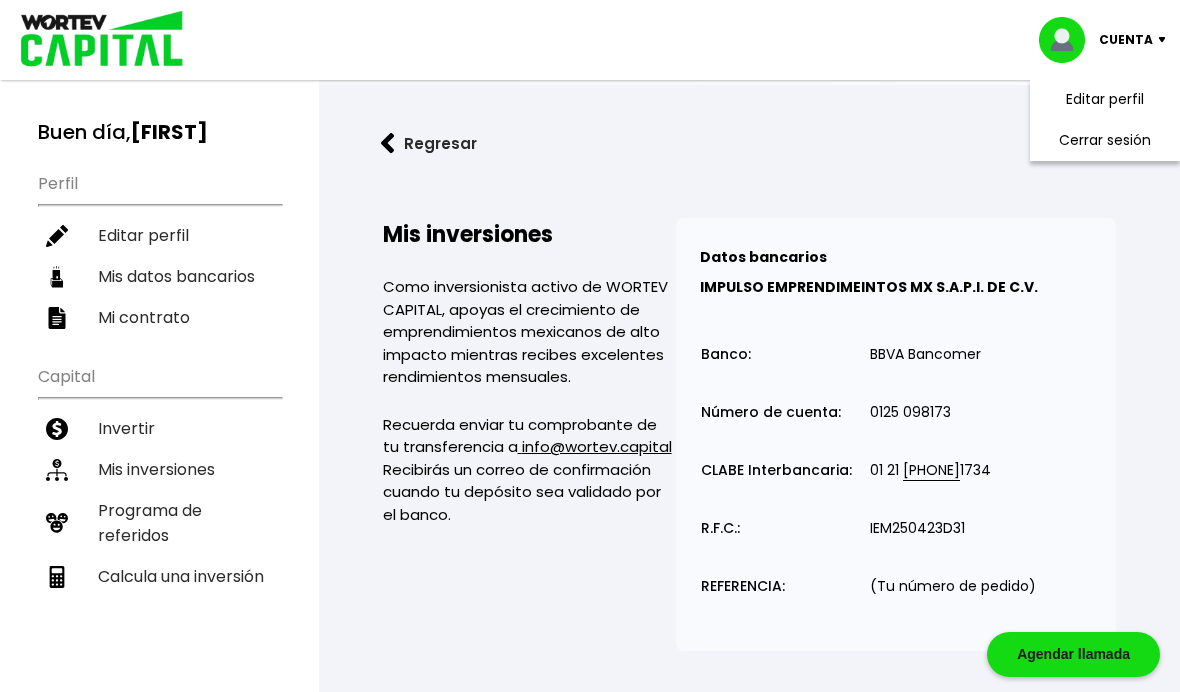 click on "Cerrar sesión" at bounding box center (1105, 140) 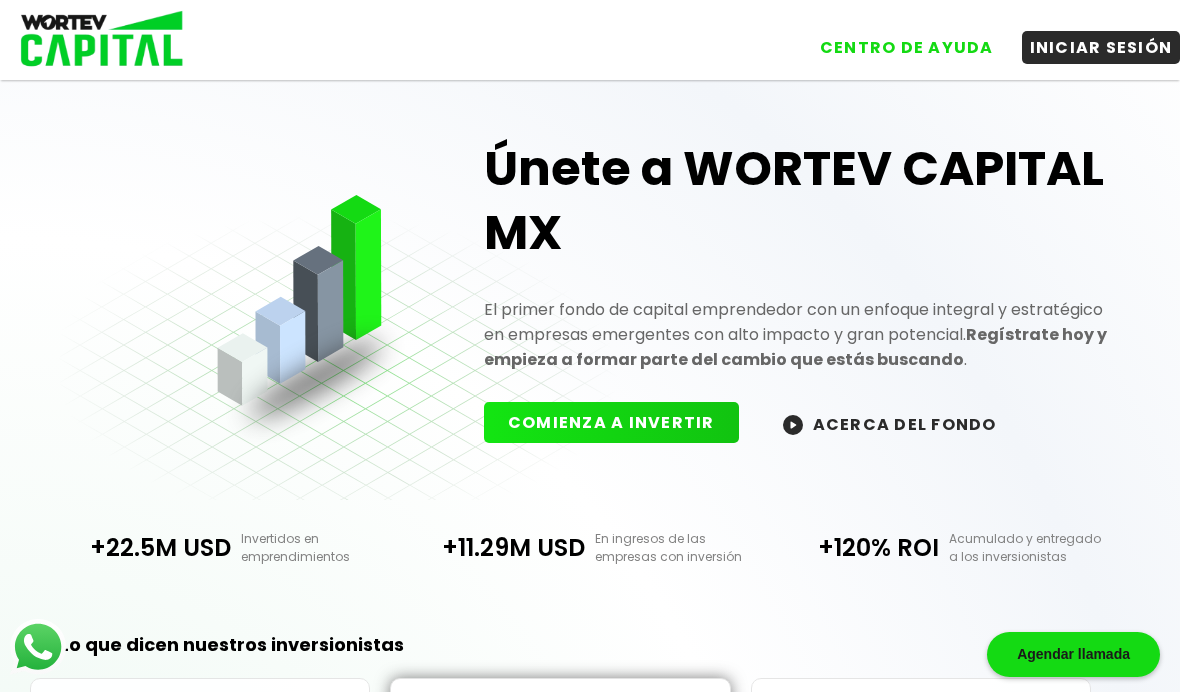click on "INICIAR SESIÓN" at bounding box center [1101, 47] 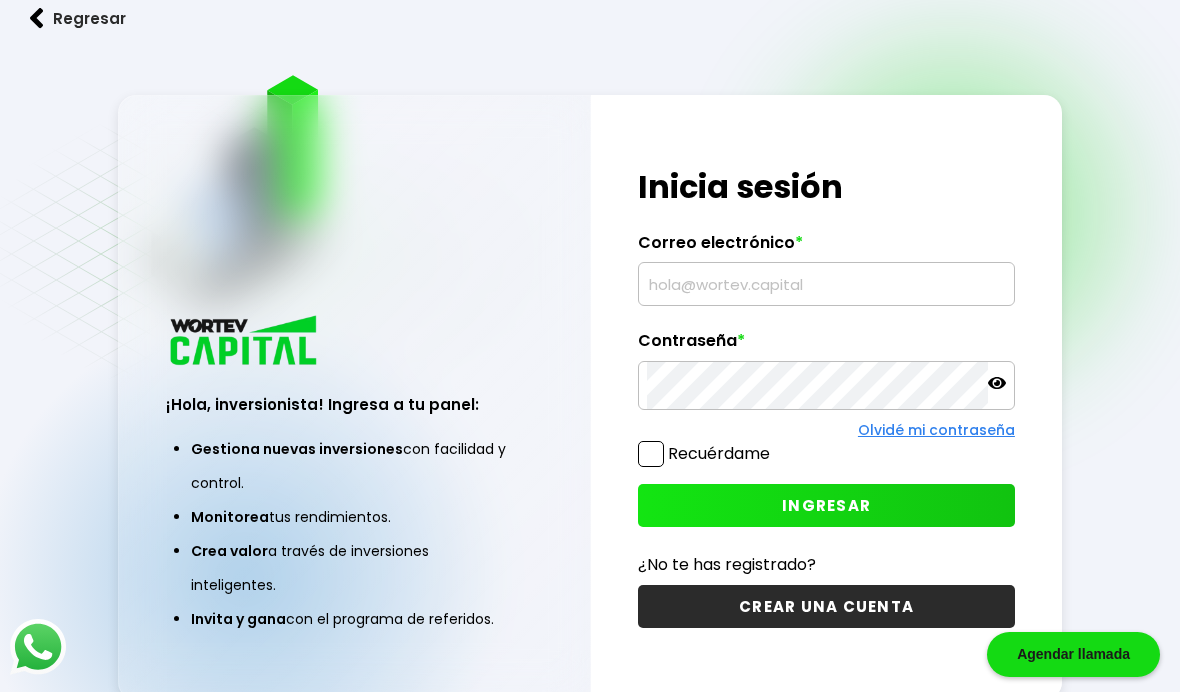 click at bounding box center [826, 284] 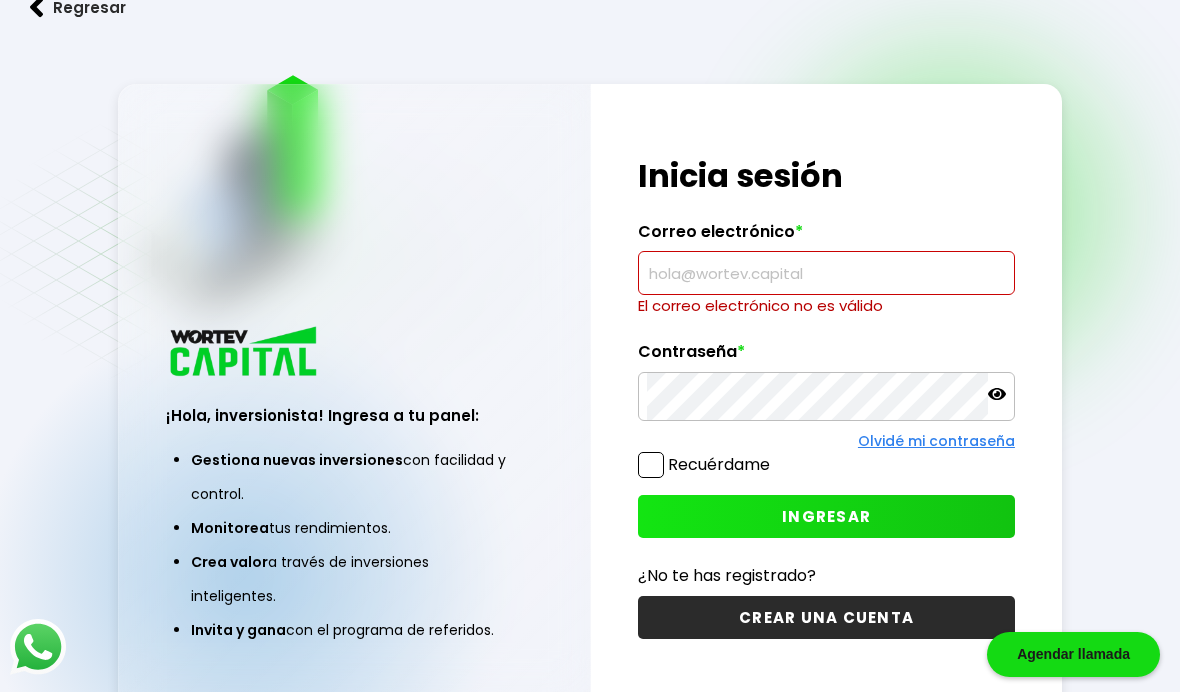 type on "[EMAIL]" 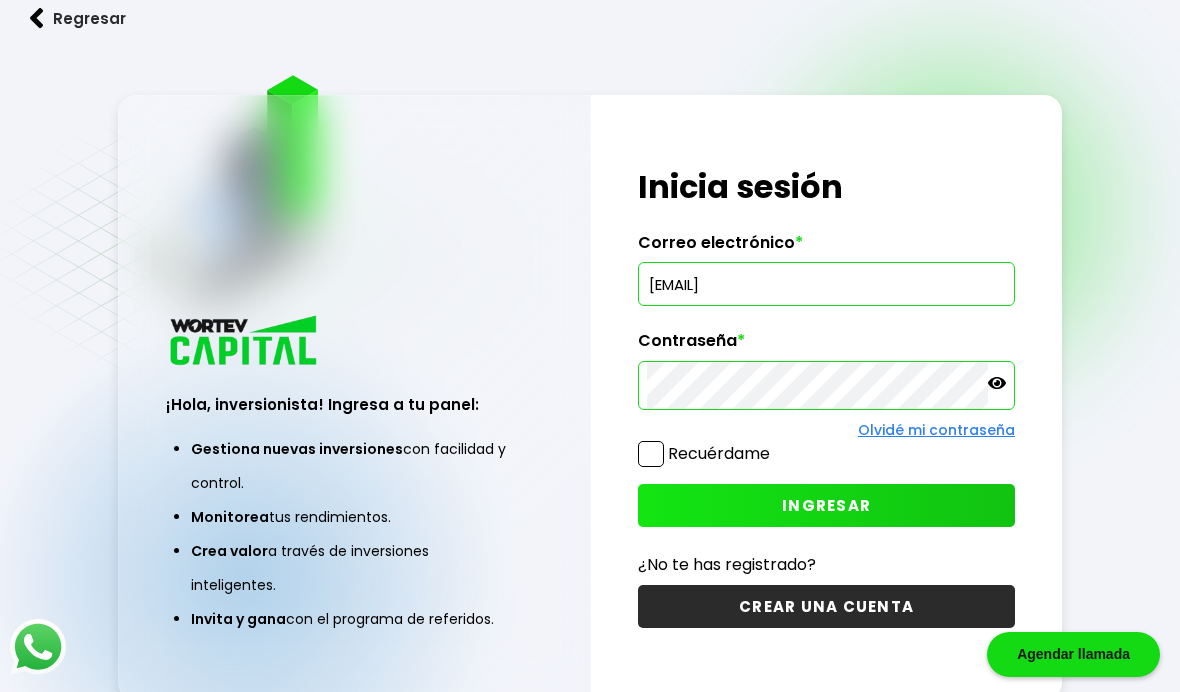 click on "INGRESAR" at bounding box center [826, 505] 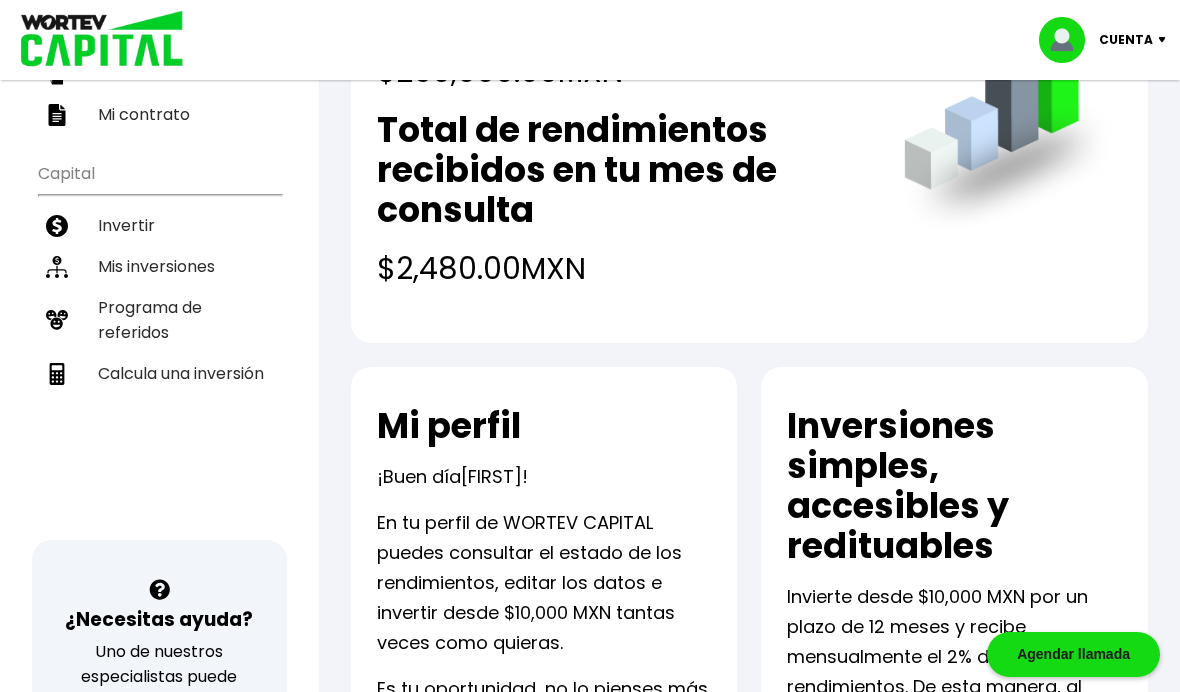 scroll, scrollTop: 203, scrollLeft: 0, axis: vertical 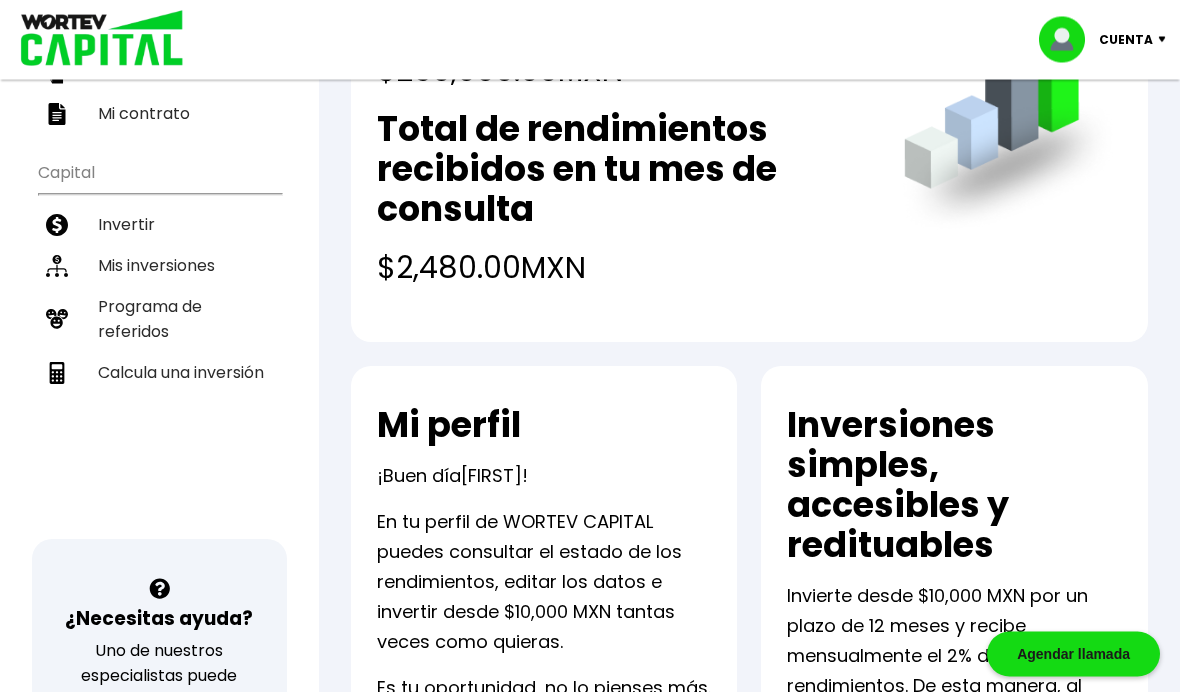 click on "Mis inversiones" at bounding box center (159, 266) 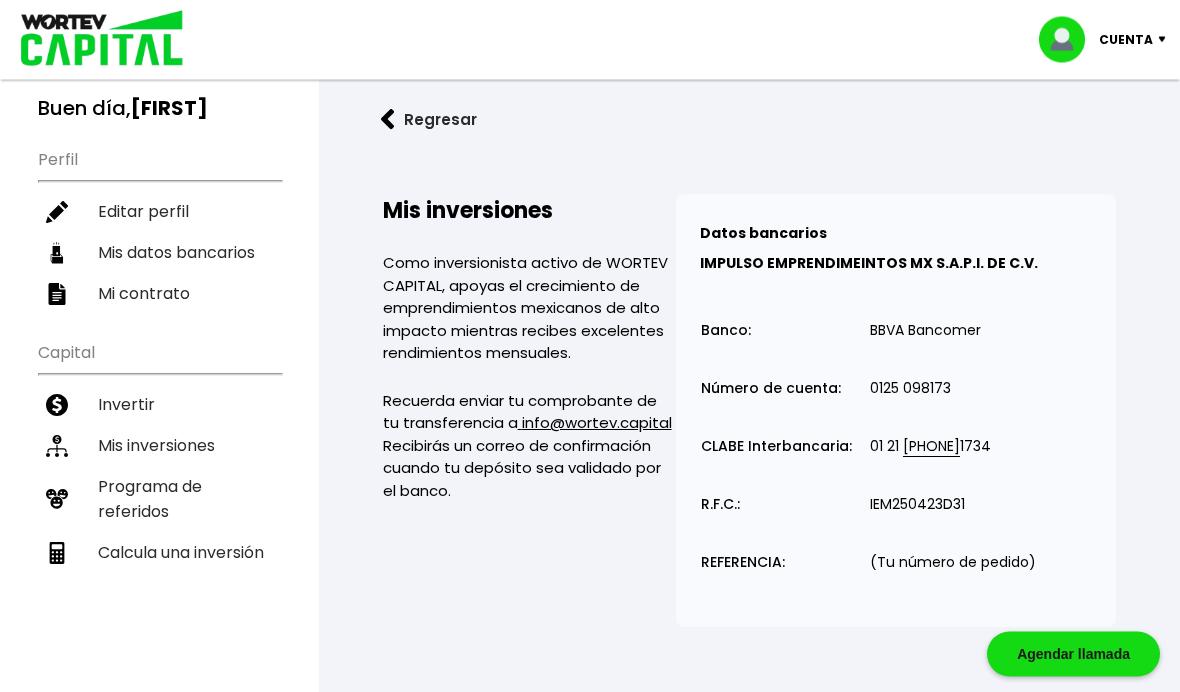 scroll, scrollTop: 0, scrollLeft: 0, axis: both 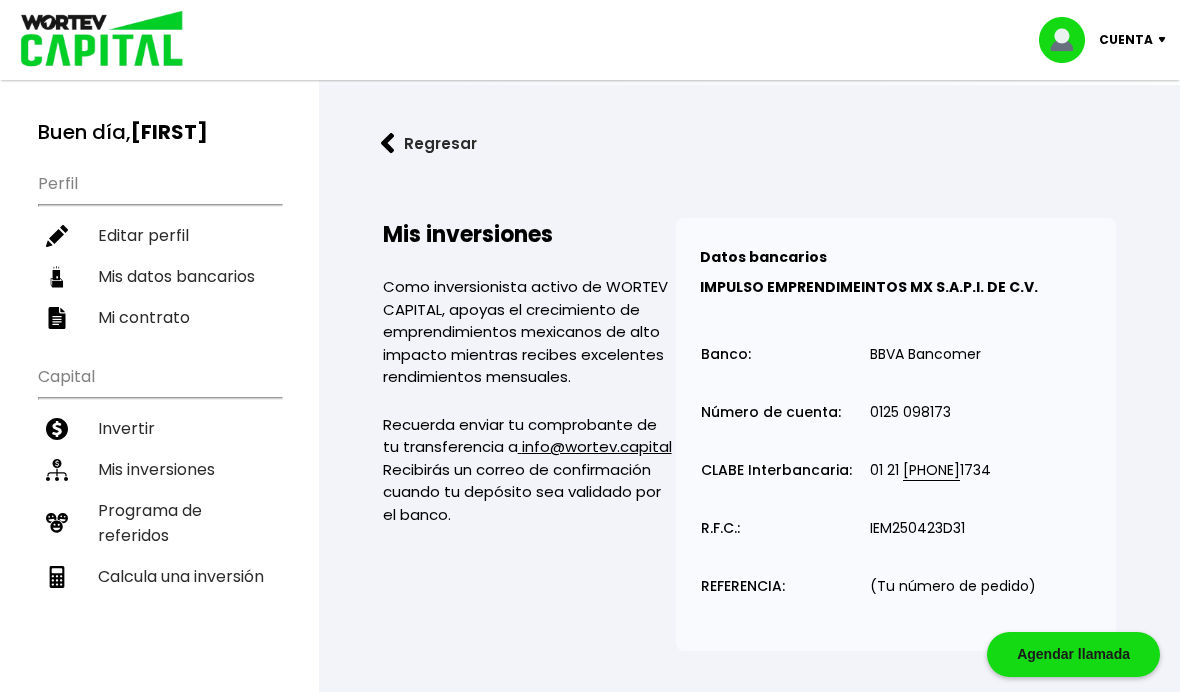 click on "Invertir" at bounding box center (159, 428) 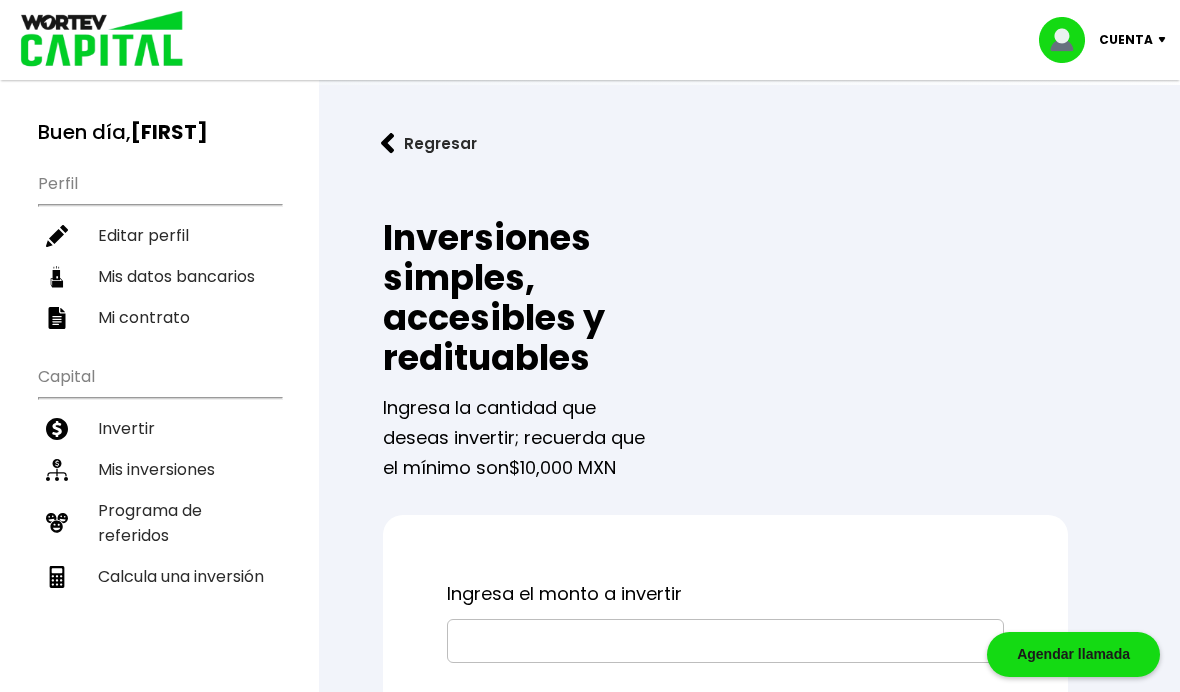 click on "Mis inversiones" at bounding box center (159, 469) 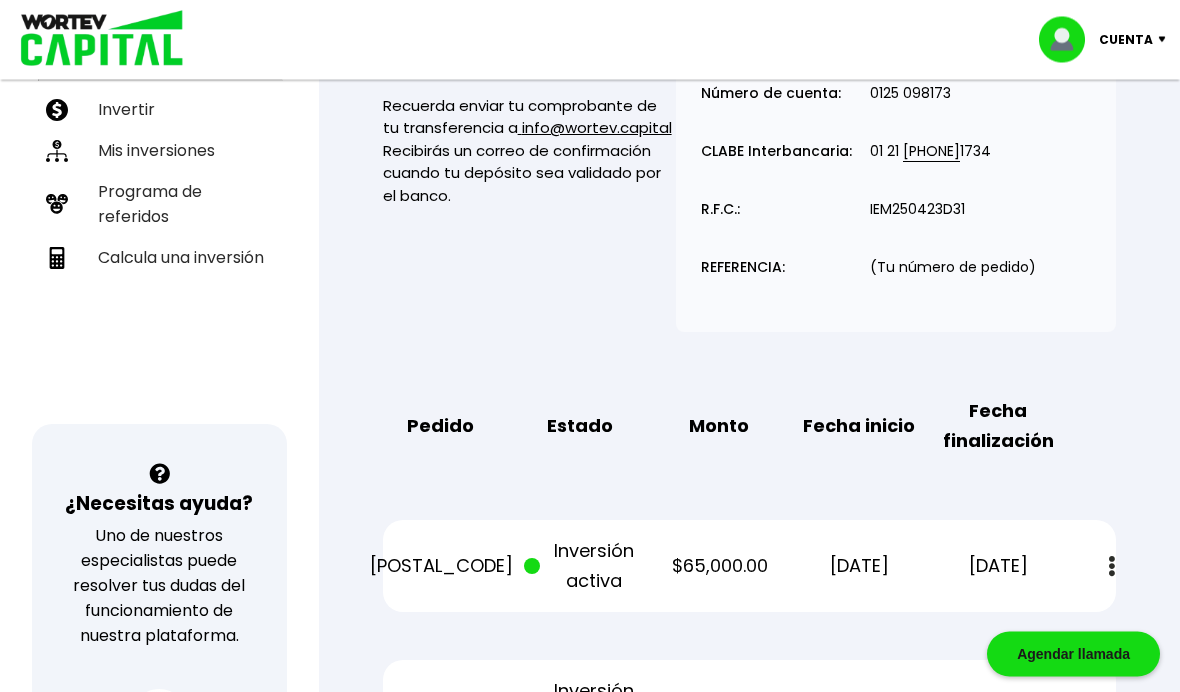 scroll, scrollTop: 0, scrollLeft: 0, axis: both 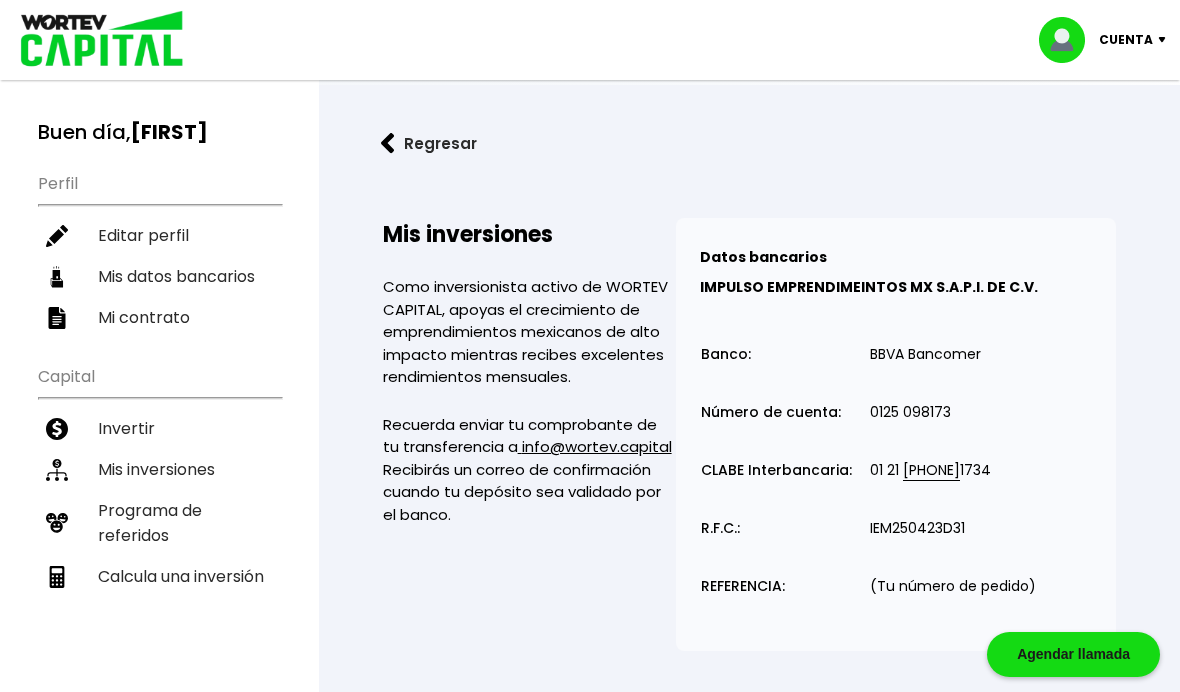 click at bounding box center (388, 143) 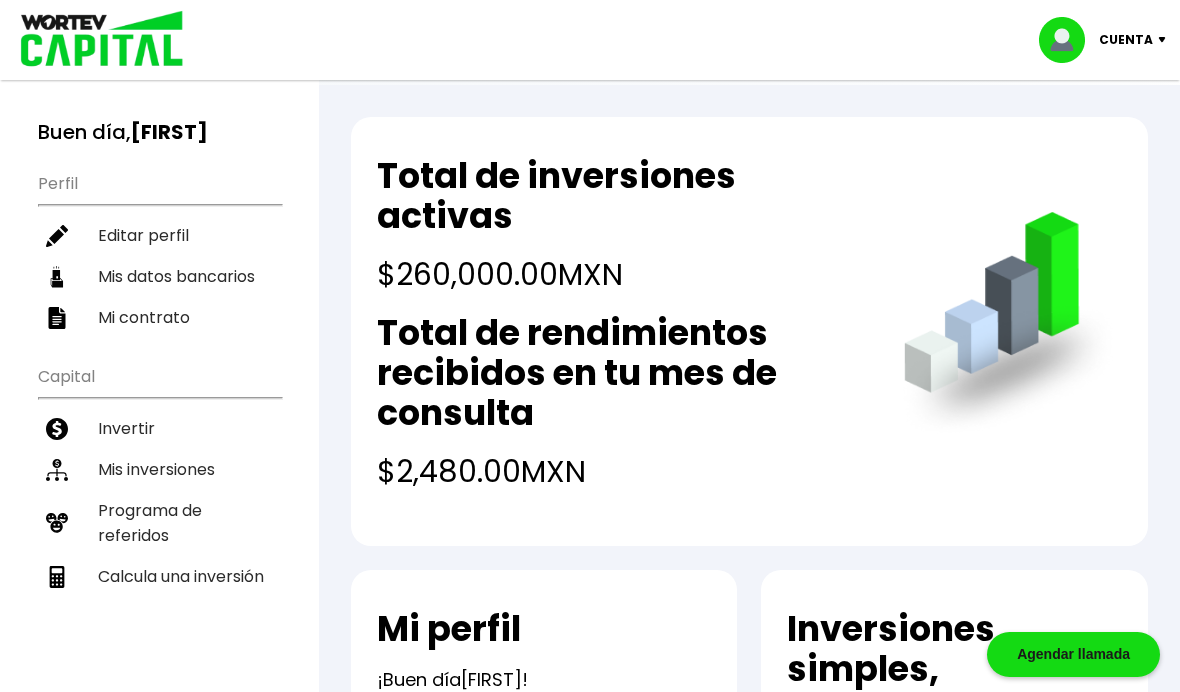 click on "Cuenta" at bounding box center [1126, 40] 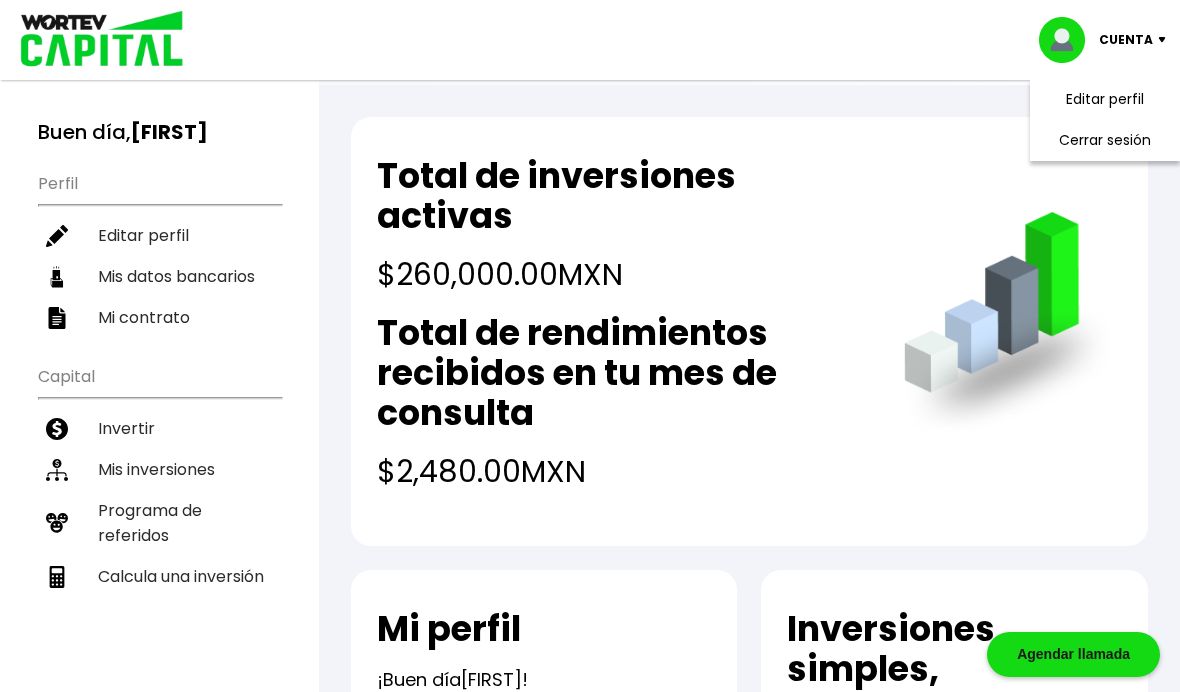 click on "Cerrar sesión" at bounding box center [1105, 140] 